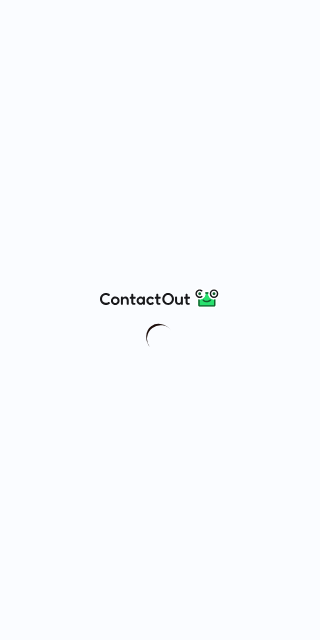 scroll, scrollTop: 0, scrollLeft: 0, axis: both 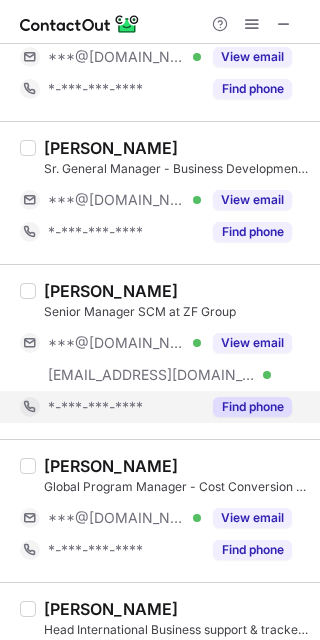 click on "Find phone" at bounding box center (252, 407) 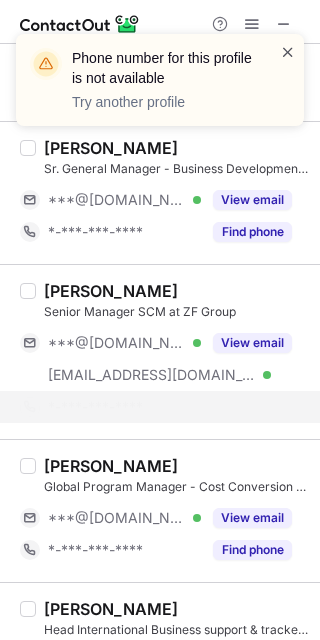 click at bounding box center (288, 52) 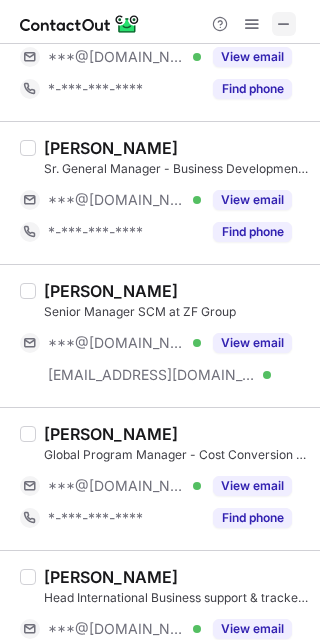 click at bounding box center (284, 24) 